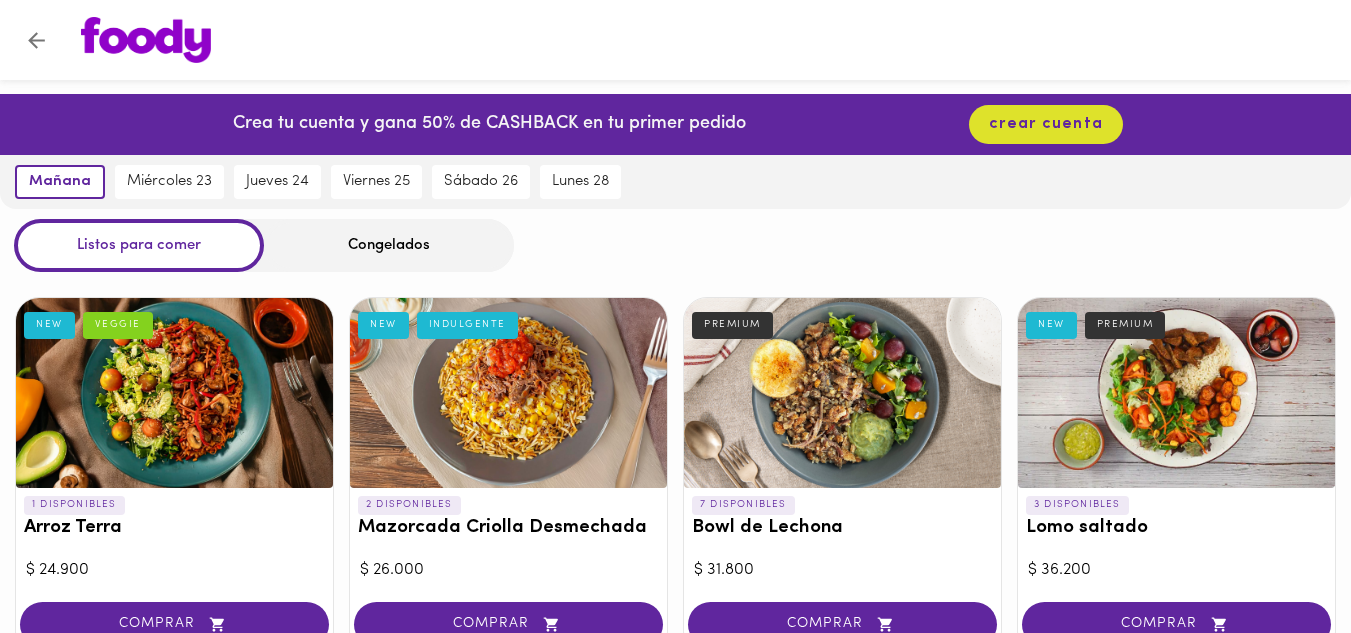 scroll, scrollTop: 0, scrollLeft: 0, axis: both 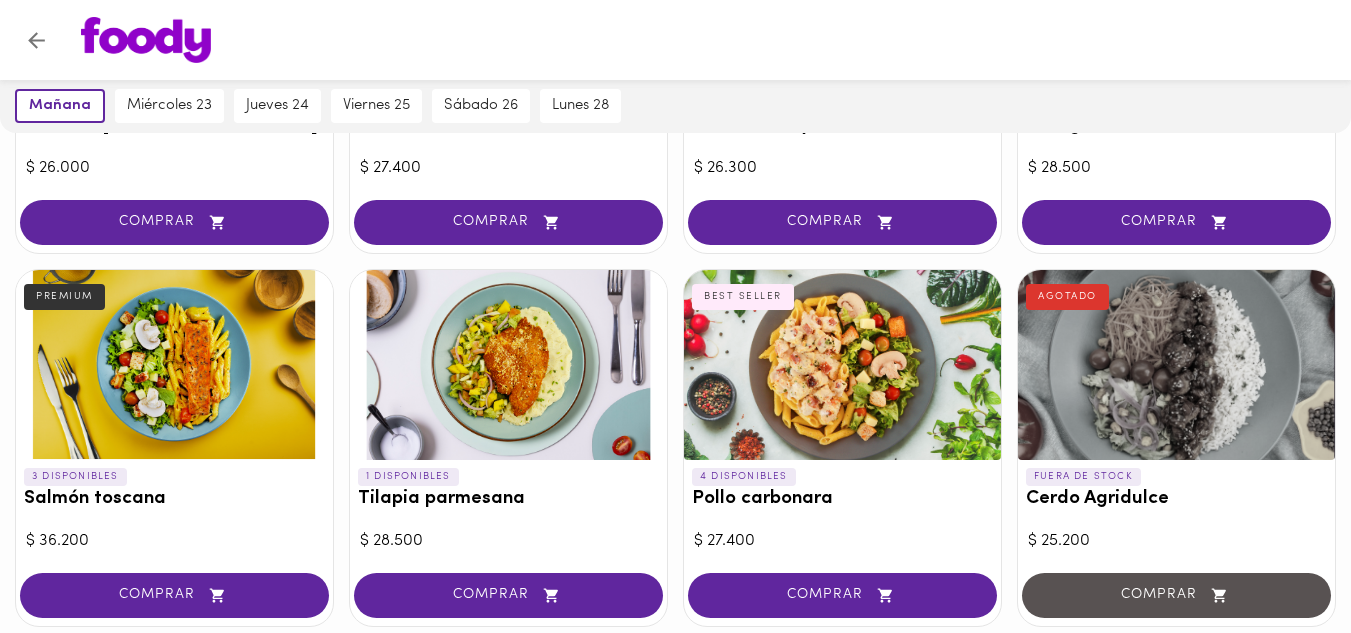 click at bounding box center [842, 365] 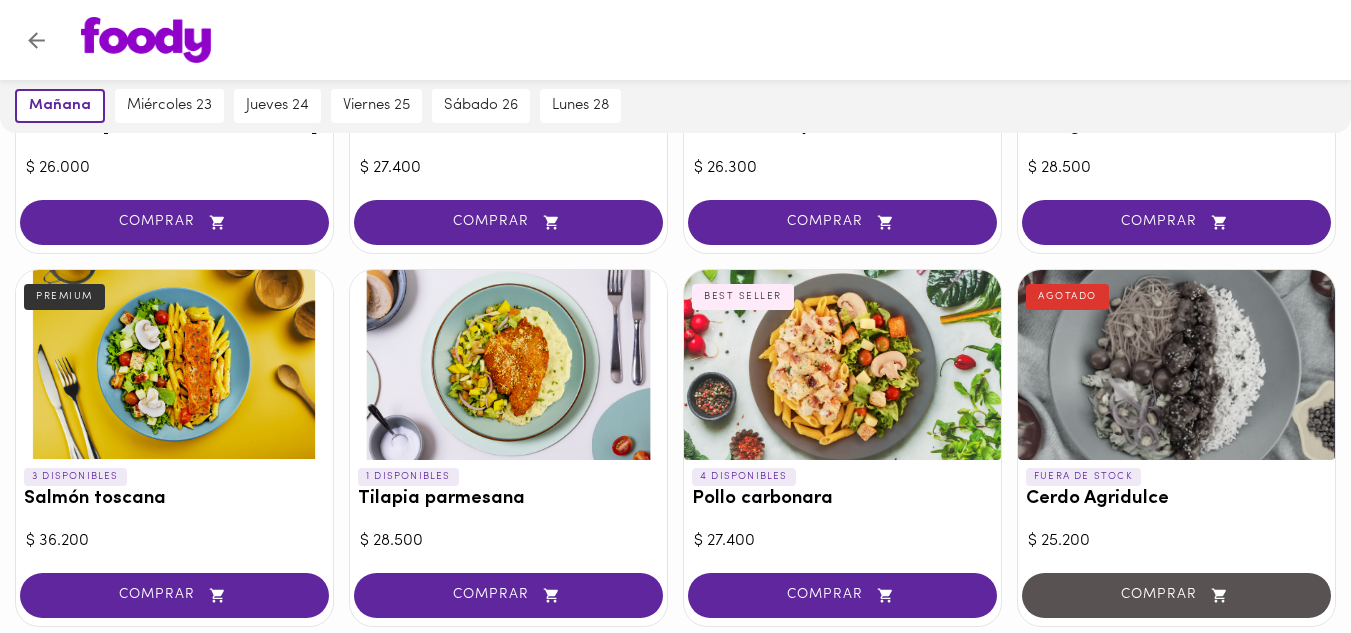 click on "$ 27.400" at bounding box center [842, 541] 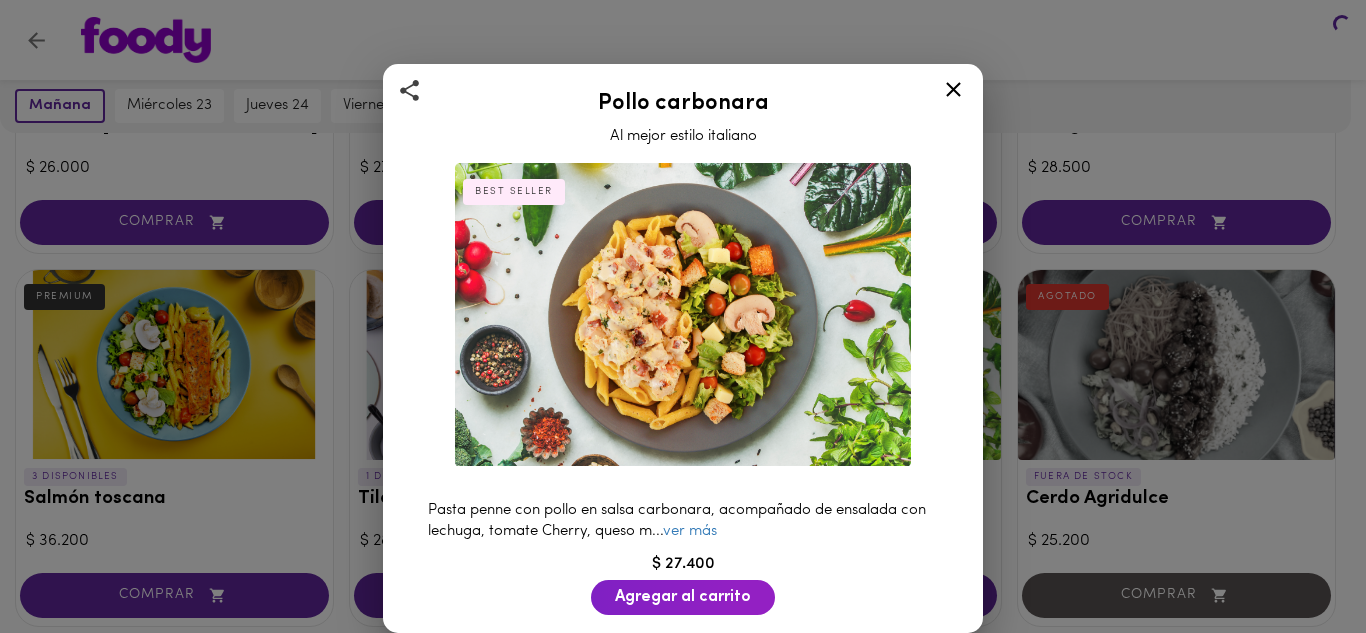 click on "Pollo carbonara   Al mejor estilo italiano BEST SELLER Pasta penne con pollo en salsa carbonara, acompañado de ensalada con lechuga, tomate Cherry, queso m ...  ver más $ 27.400 Agregar al carrito 668.8 Calorías 42.6 grs Proteína 89.4 grs Carbs 17.8 grs Grasa 678.8 Sodio Ingredientes Tocineta Crunch, Queso parmesano, Cilantro, Crema de leche, Pasta ajo artesanal, Fécula de maíz, Ceb ...  ver más Contiene:   Productos lácteos, Champiñones, Procesado en conjunto con frutos secos." at bounding box center (683, 546) 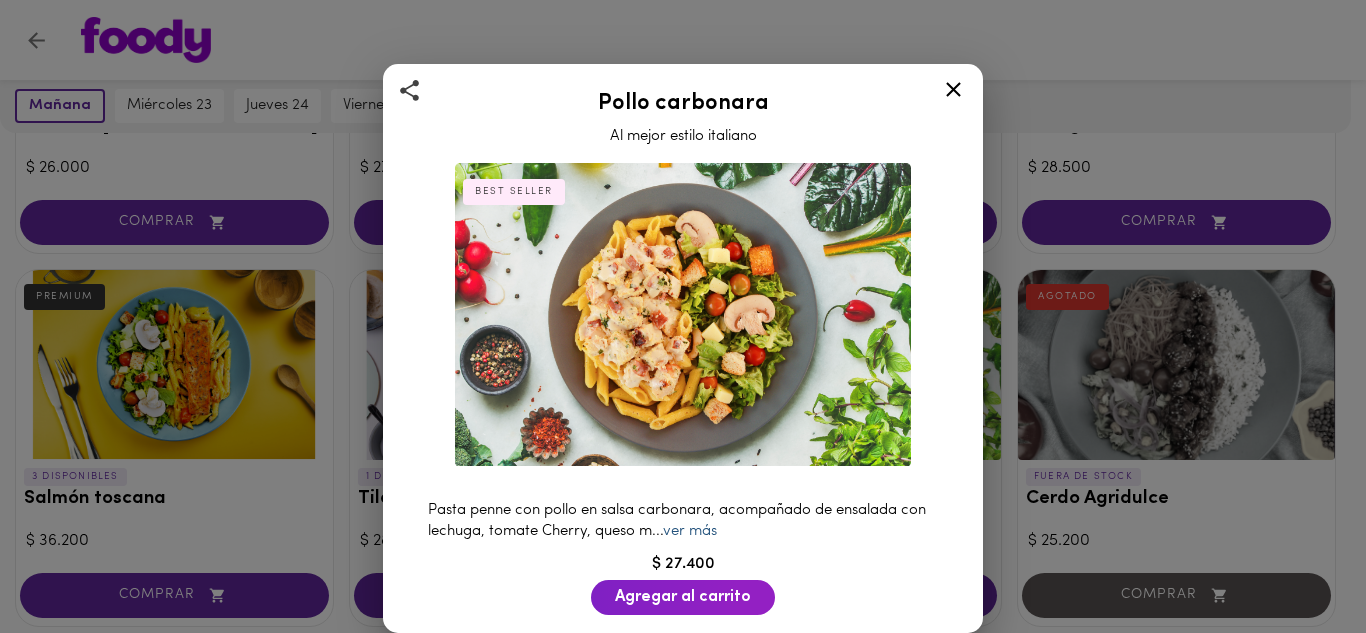 click on "ver más" at bounding box center (690, 531) 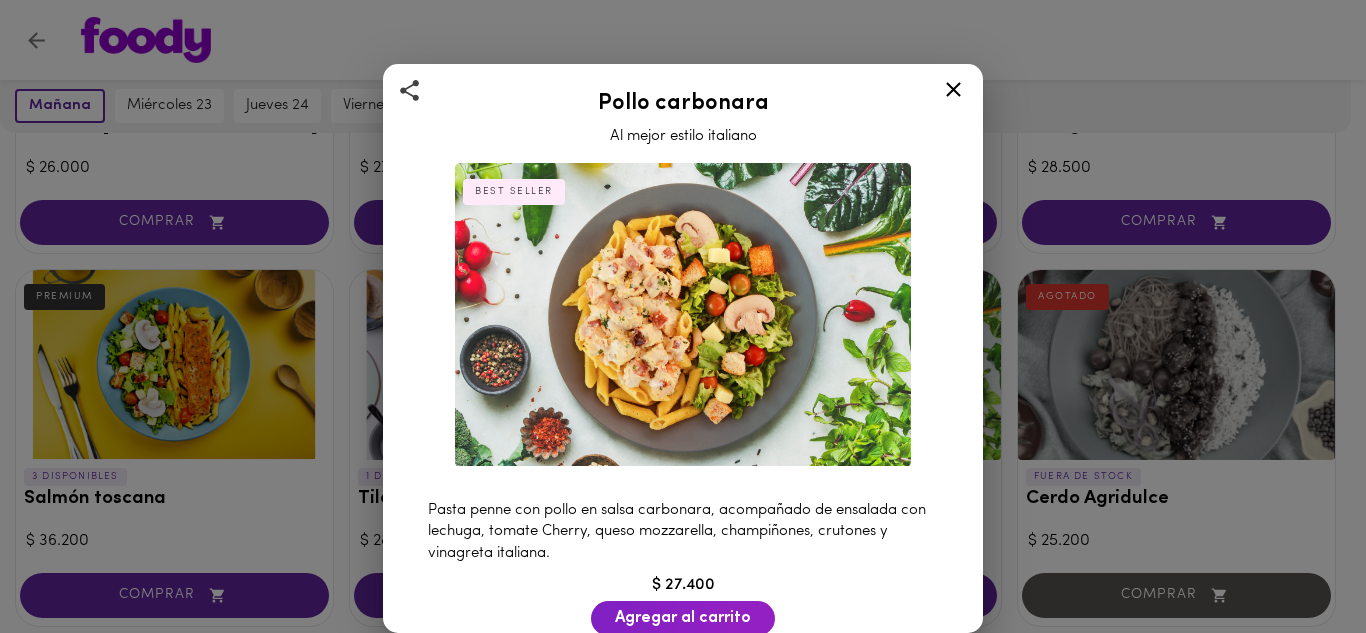 click 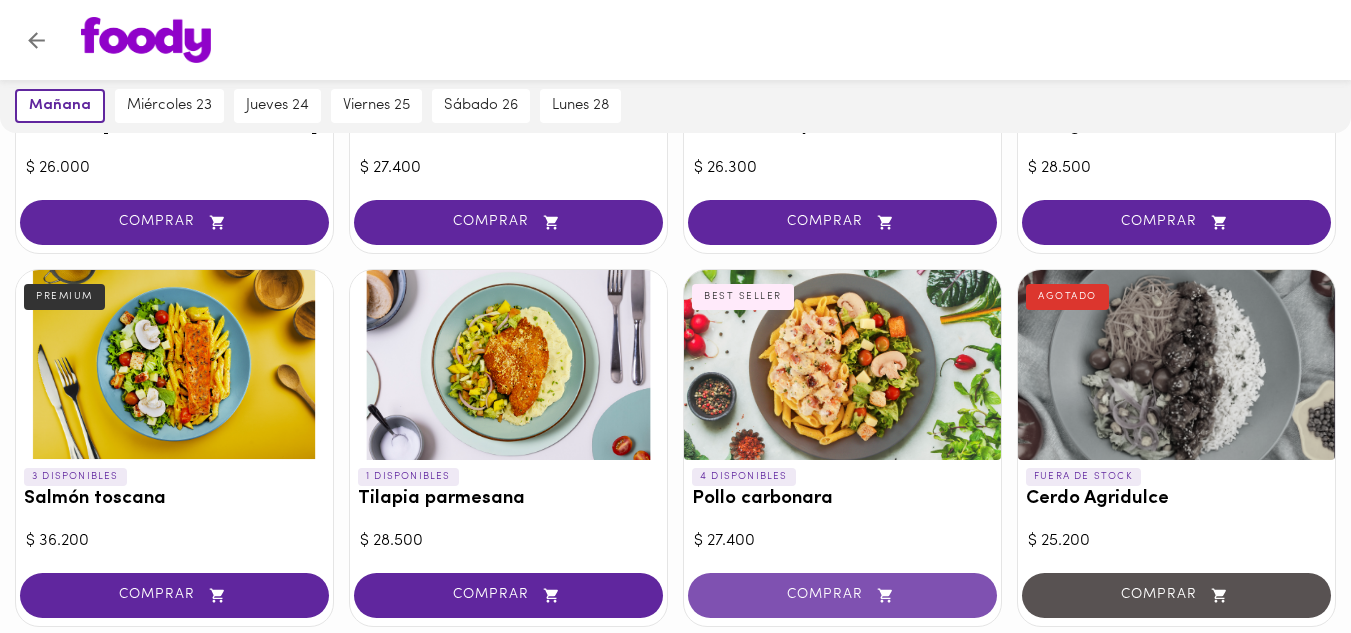 click on "COMPRAR" at bounding box center (842, 595) 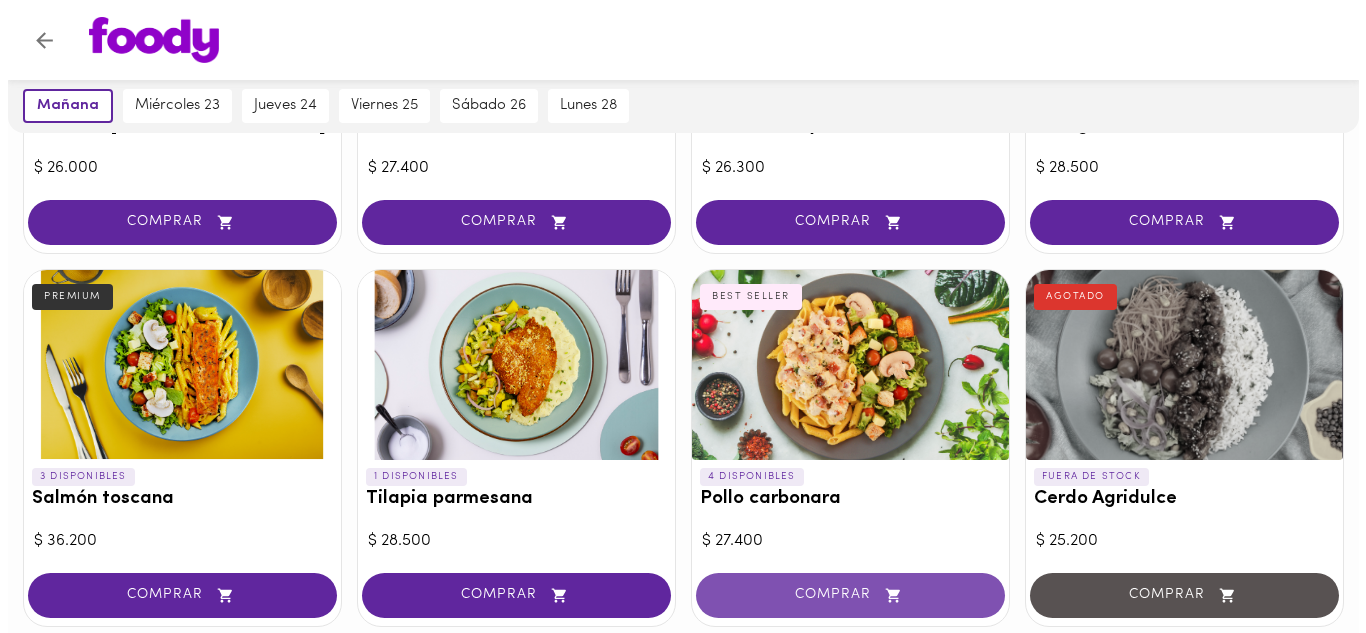 scroll, scrollTop: 1149, scrollLeft: 0, axis: vertical 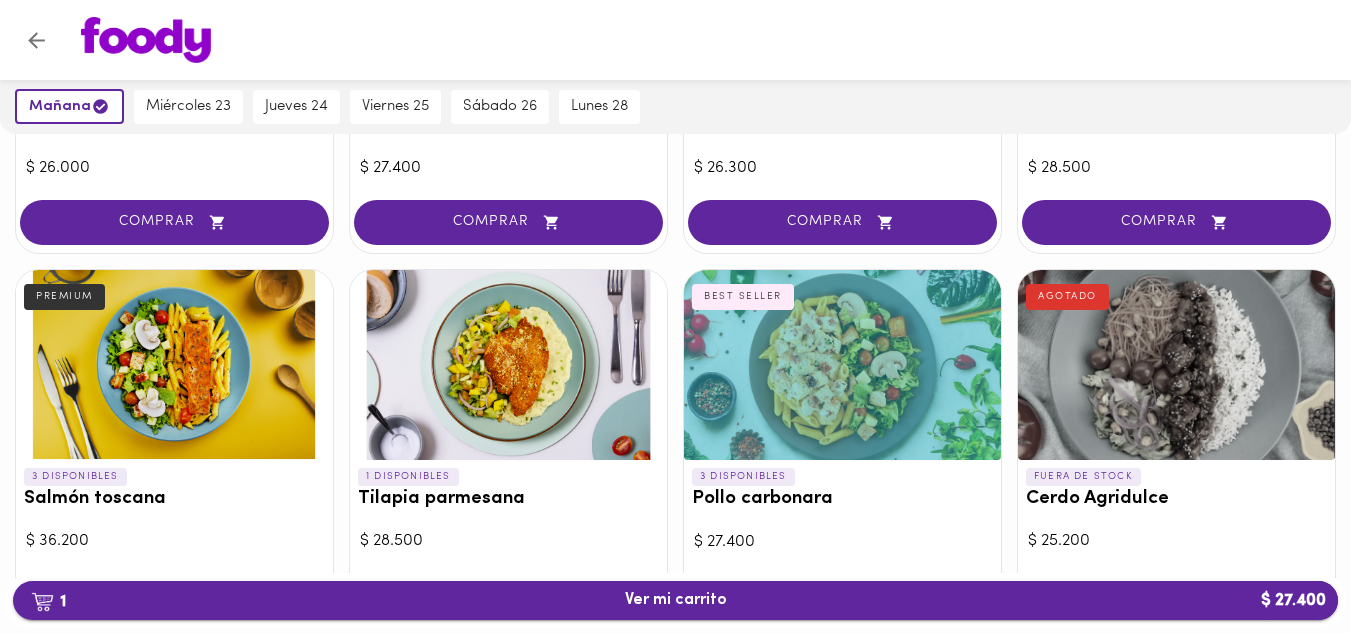 click on "1 Ver mi carrito $ 27.400" at bounding box center (675, 600) 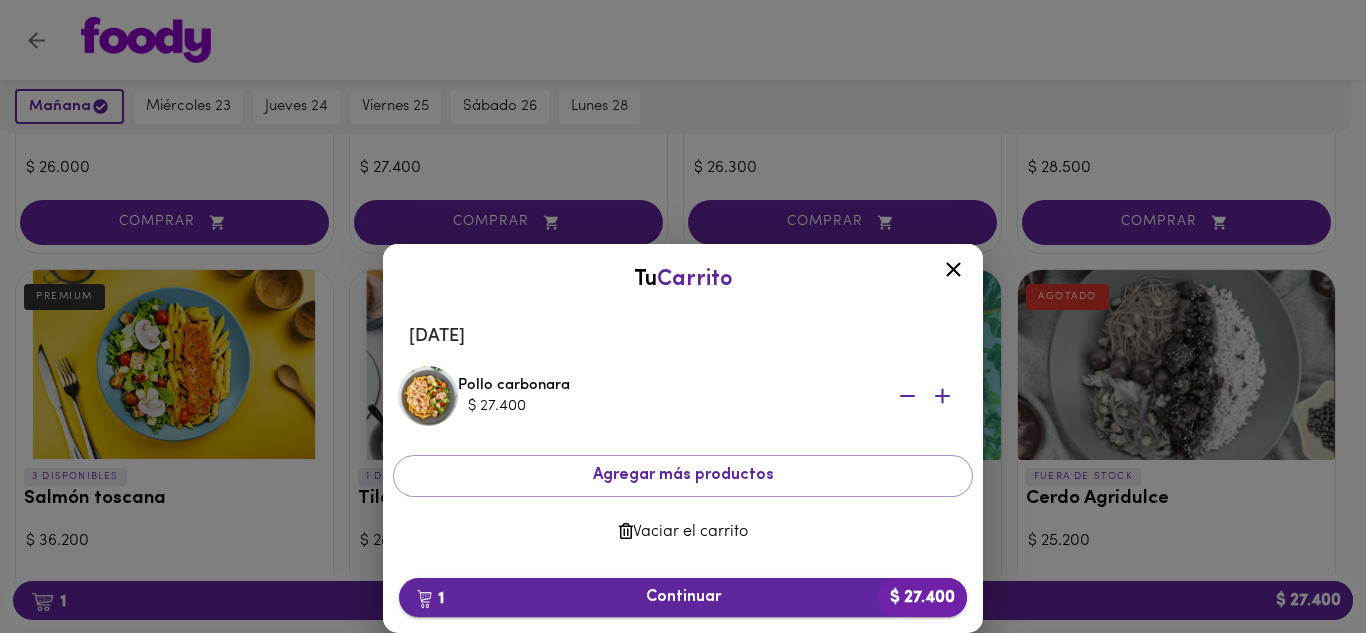 click on "1 Continuar $ 27.400" at bounding box center [683, 597] 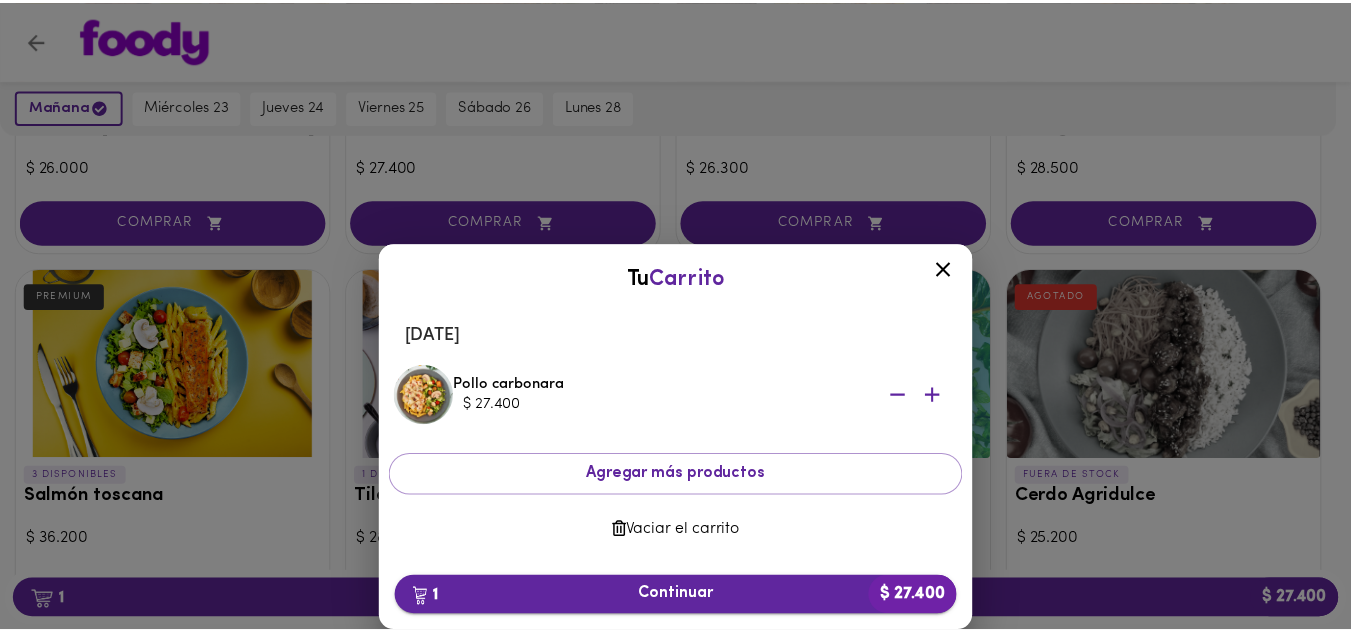 scroll, scrollTop: 0, scrollLeft: 0, axis: both 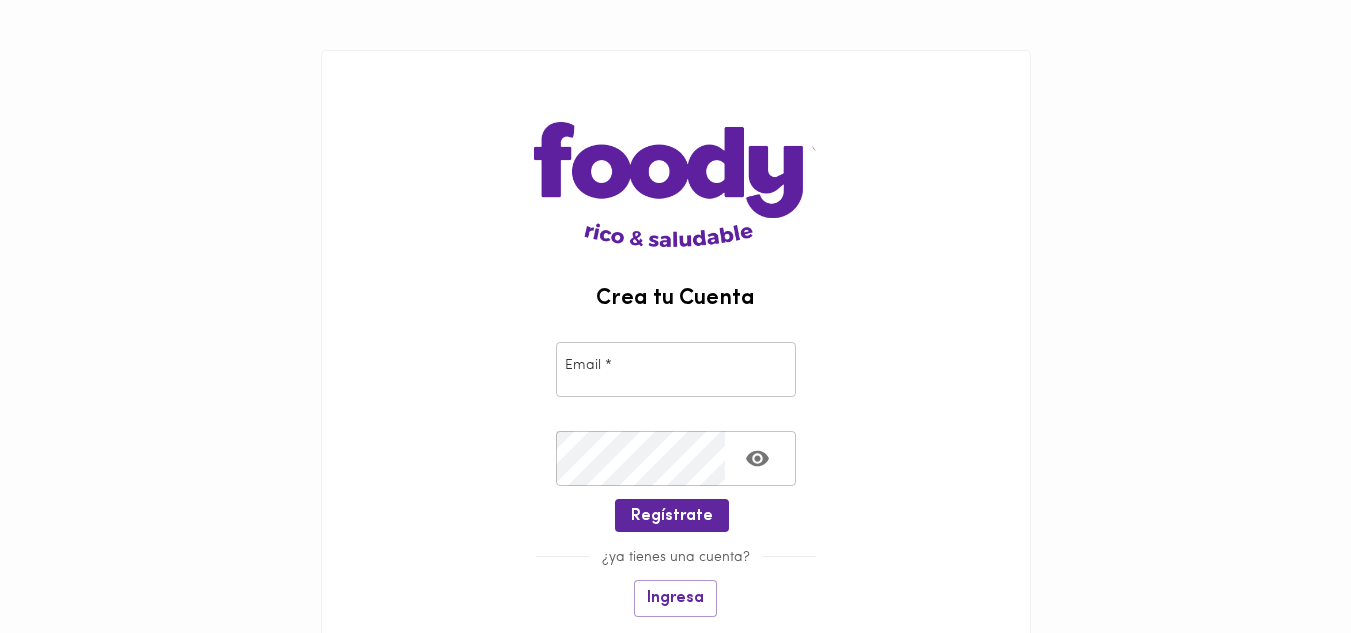 type on "tatianasilvabarrera@gmail.com" 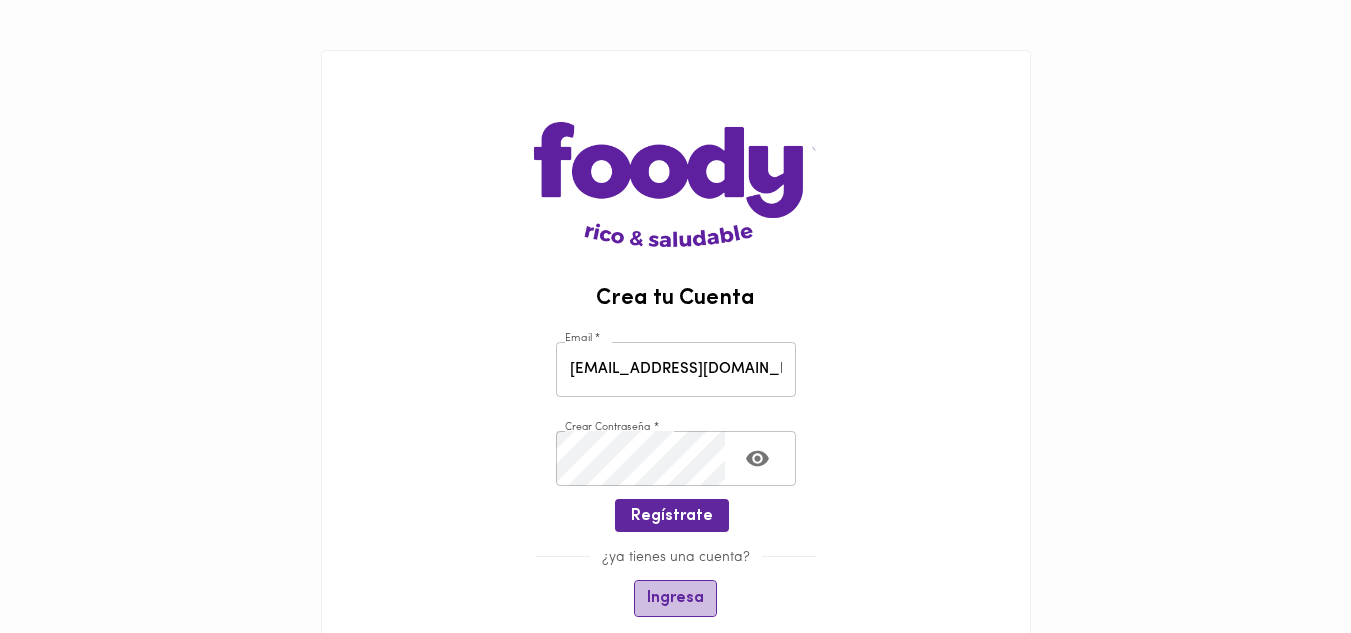 click on "Ingresa" at bounding box center (675, 598) 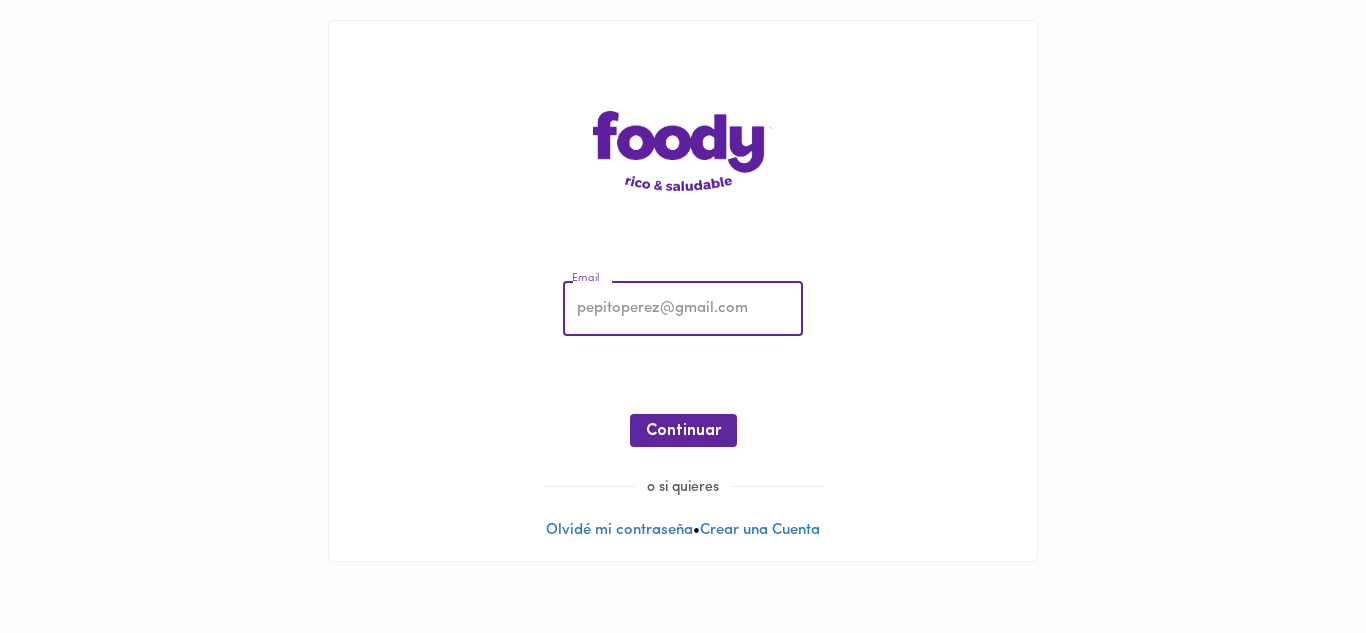 click at bounding box center (683, 309) 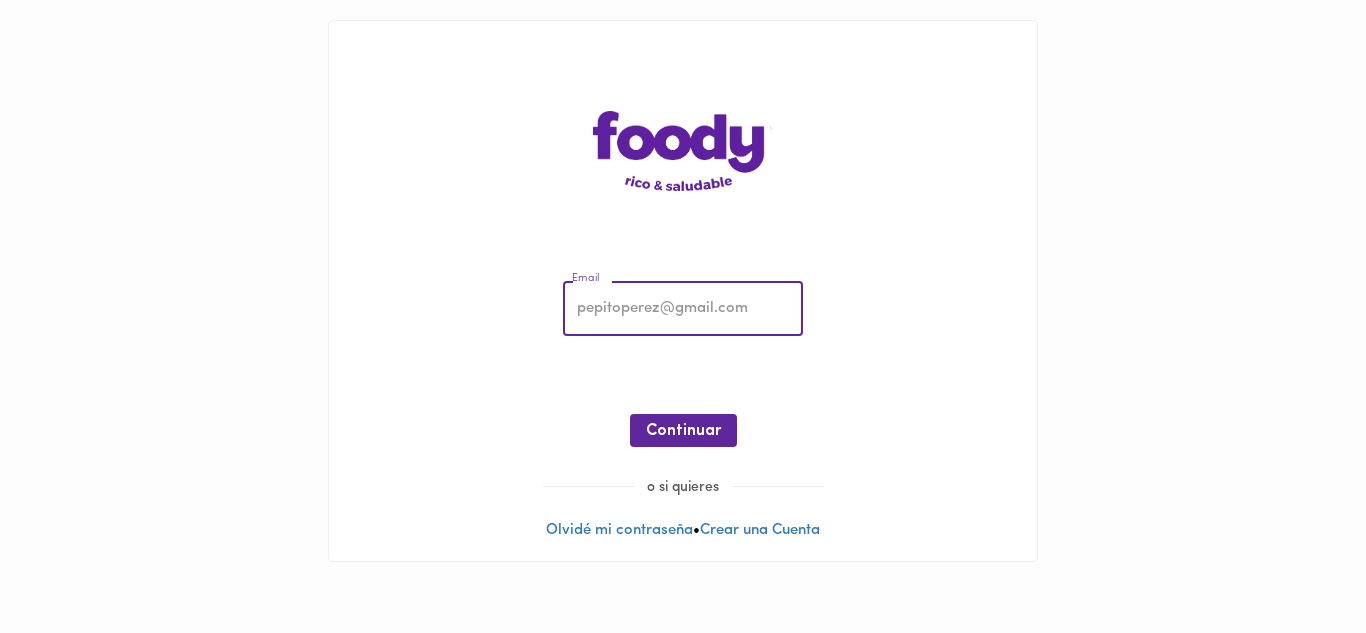 type on "tatianasilvabarrera@gmail.com" 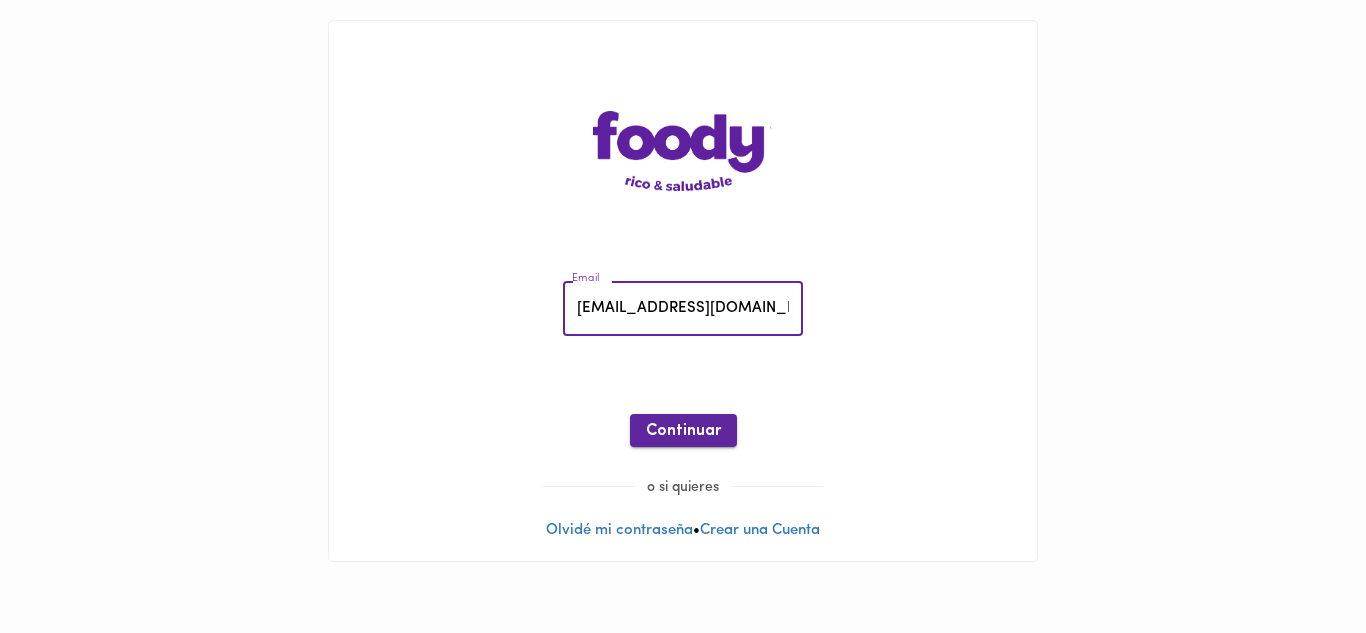 click on "Continuar" at bounding box center (683, 431) 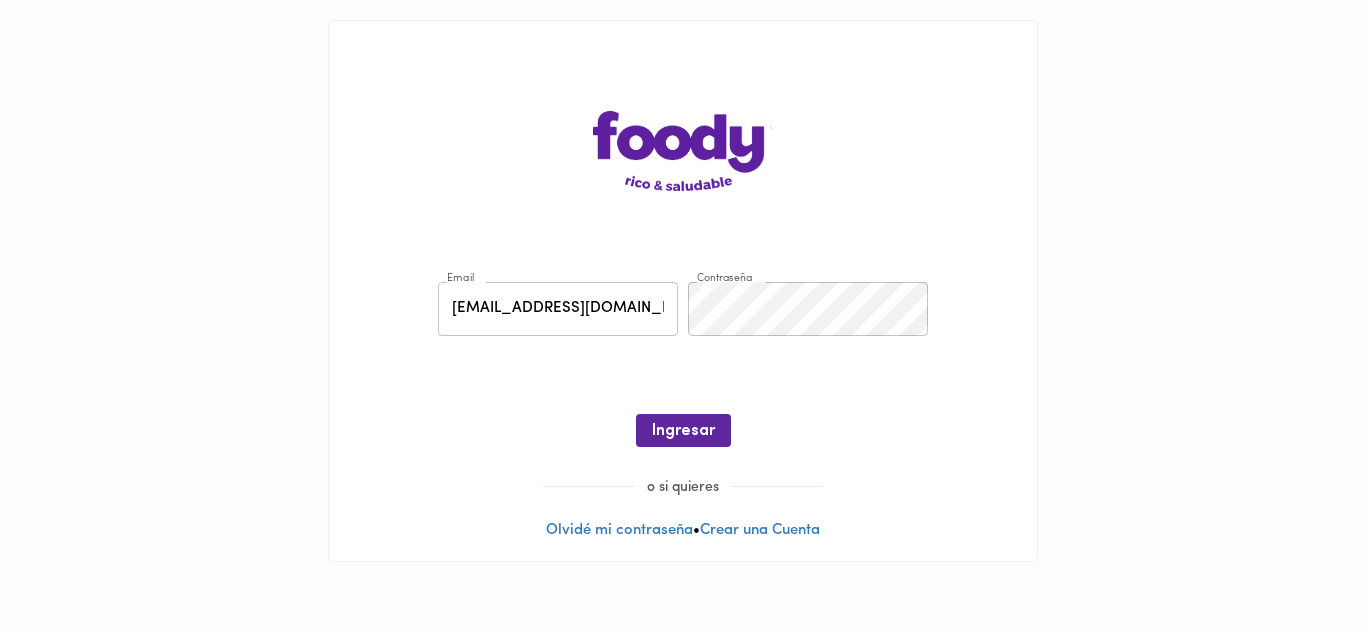 click on "Ingresar" at bounding box center (683, 431) 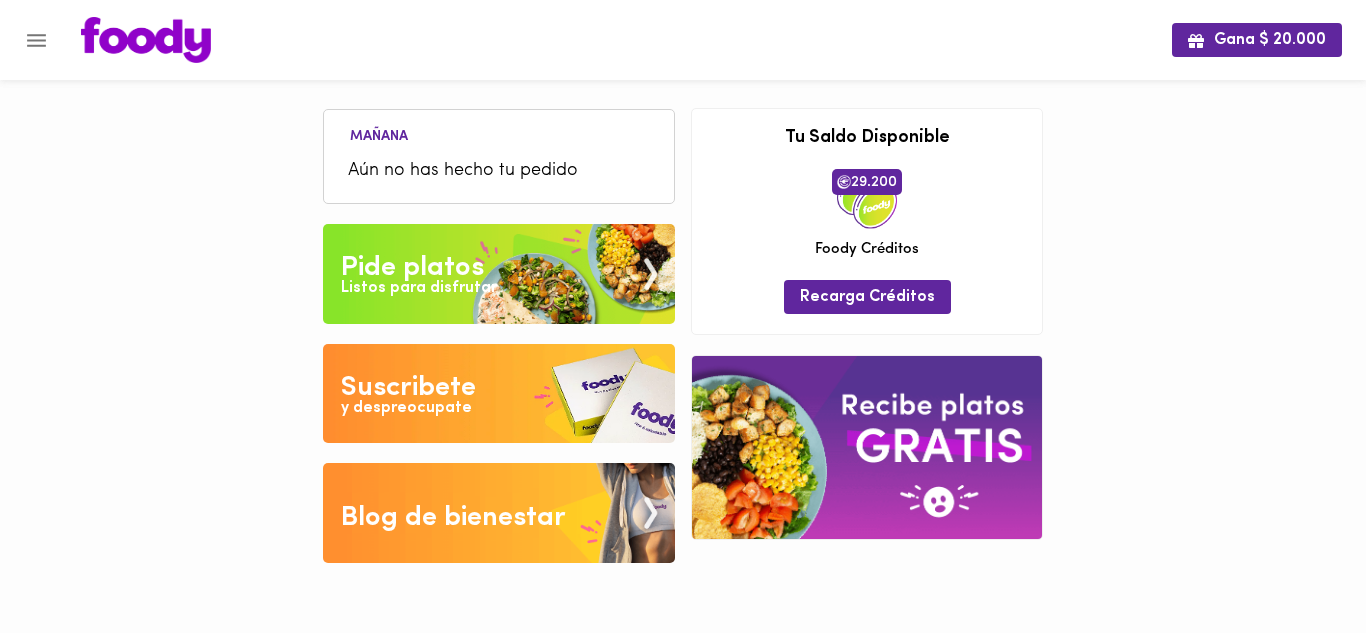 drag, startPoint x: 680, startPoint y: 427, endPoint x: 1191, endPoint y: 215, distance: 553.23145 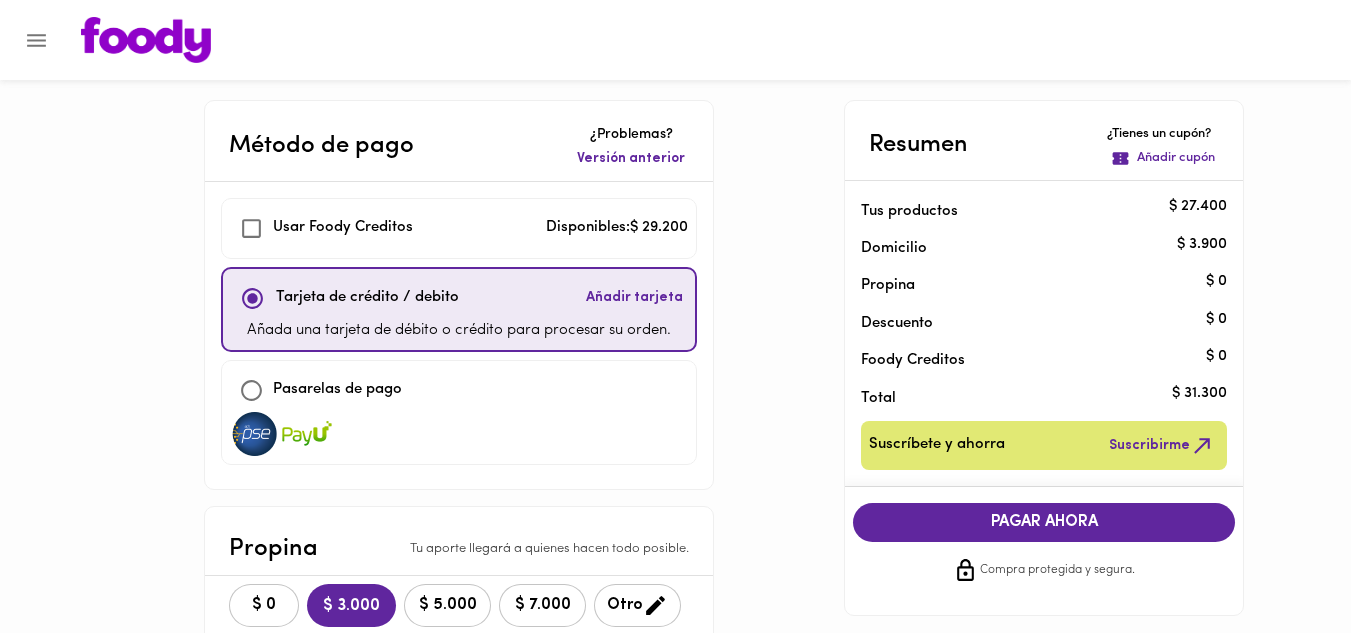 checkbox on "true" 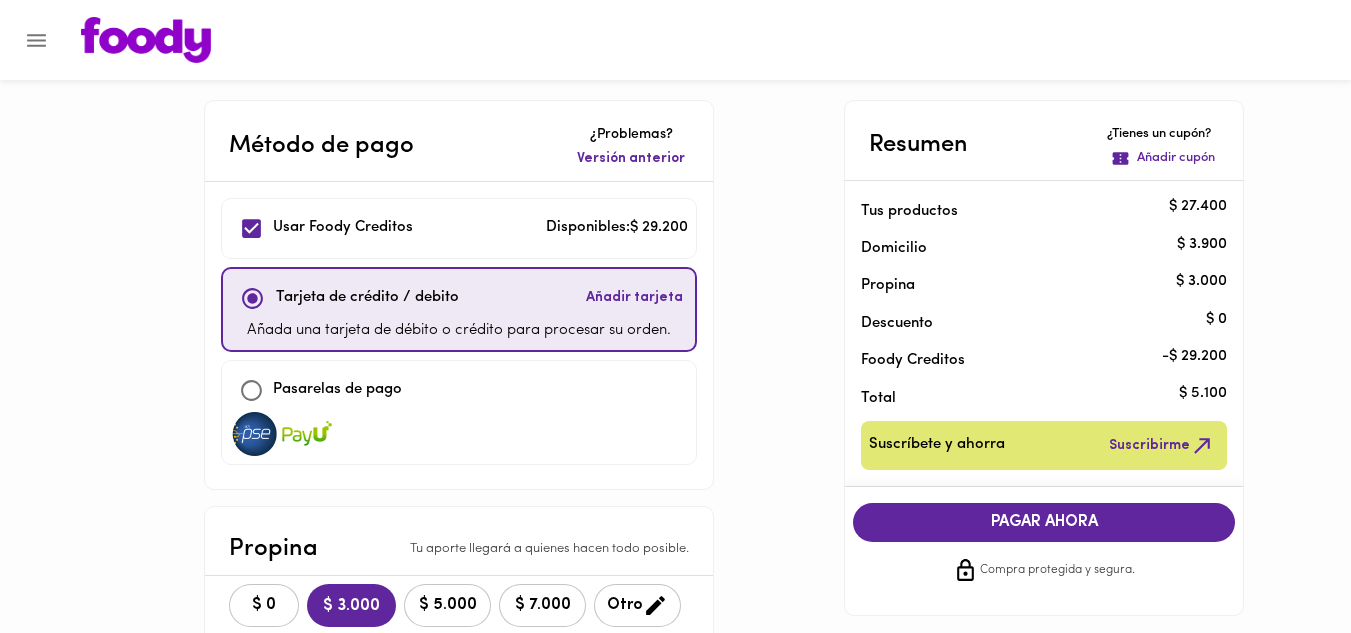click at bounding box center (251, 390) 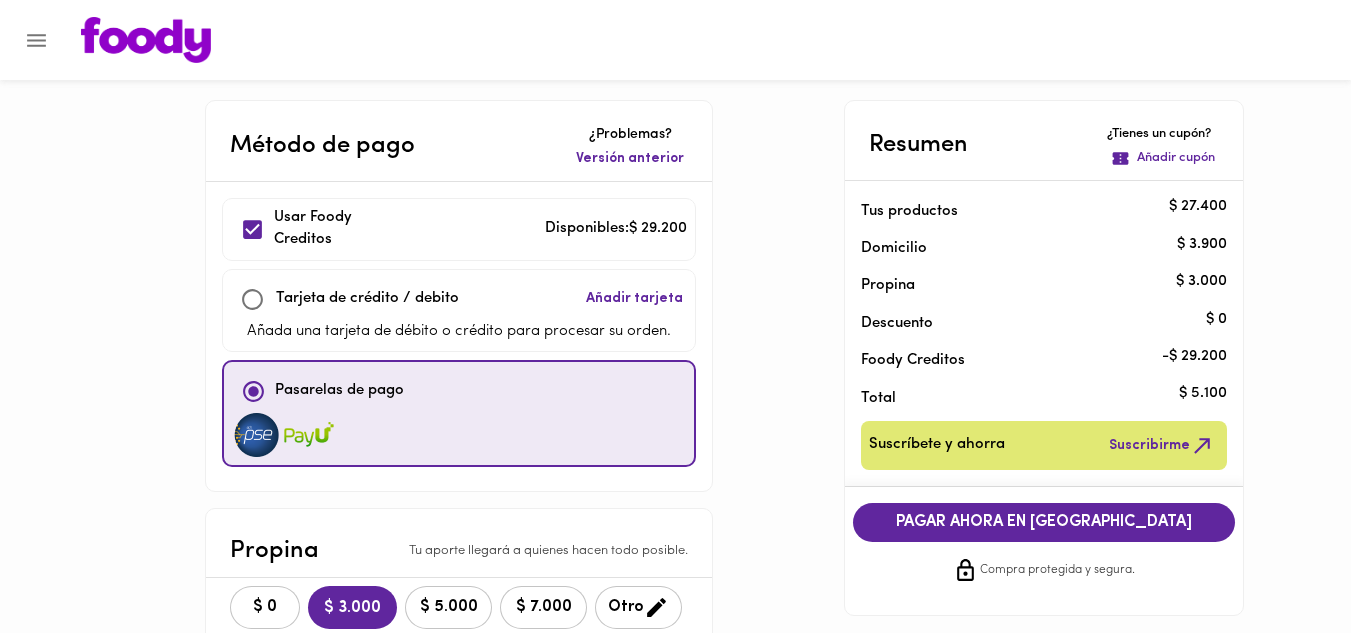 click at bounding box center (252, 229) 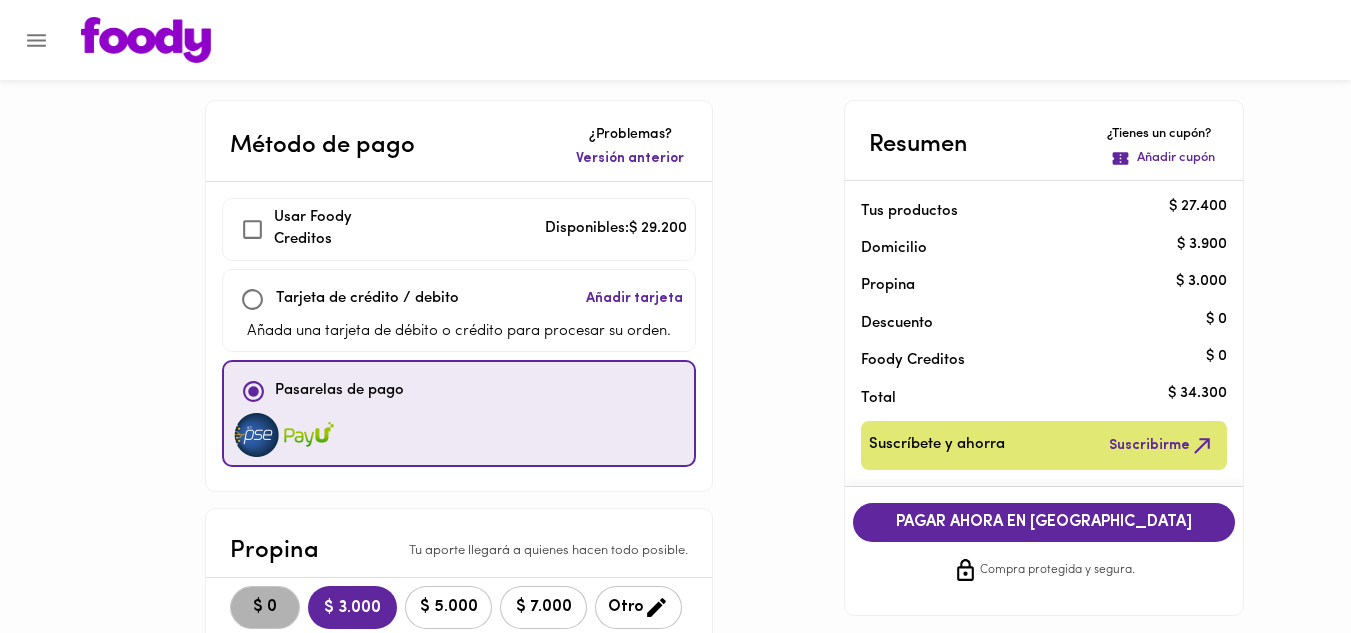 click on "$ 0" at bounding box center (265, 607) 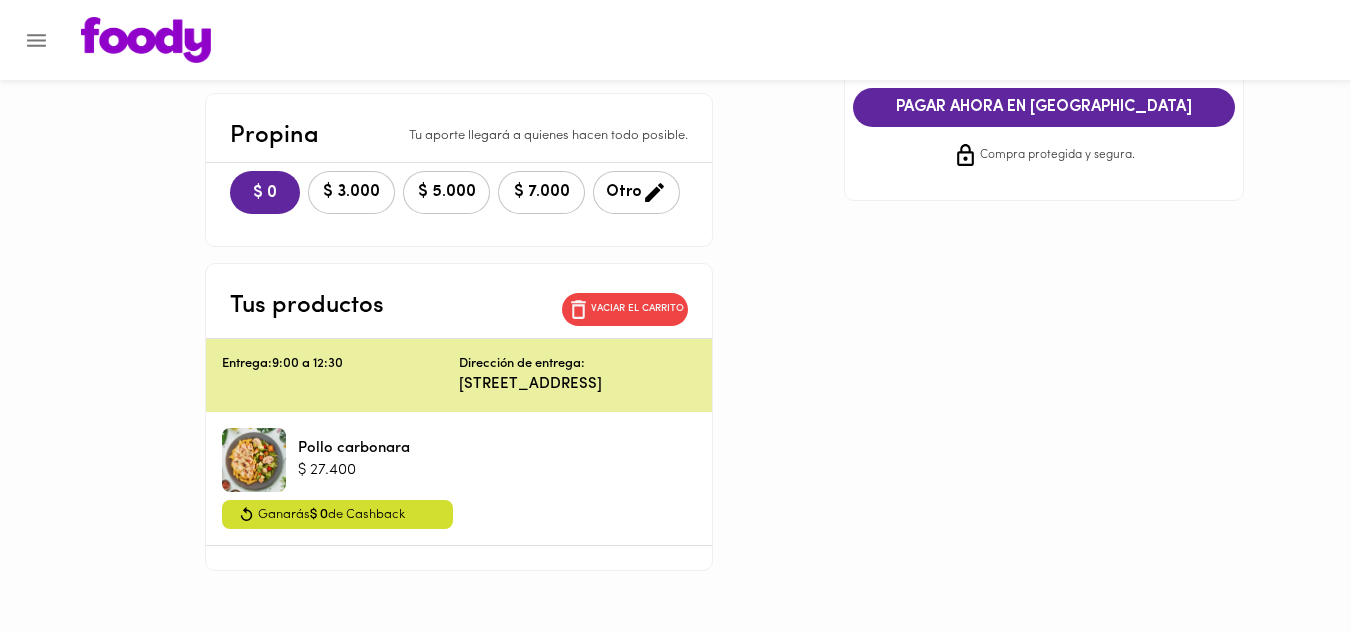 scroll, scrollTop: 420, scrollLeft: 0, axis: vertical 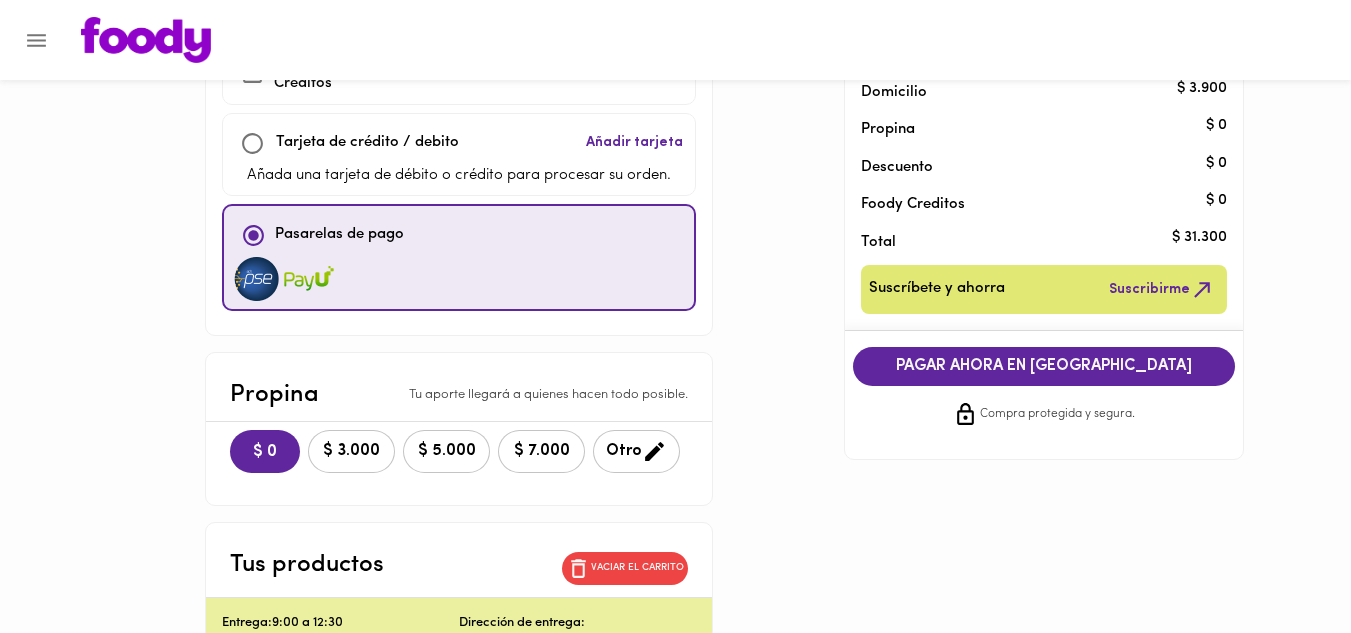 click on "PAGAR AHORA EN PASARELA" at bounding box center (1044, 366) 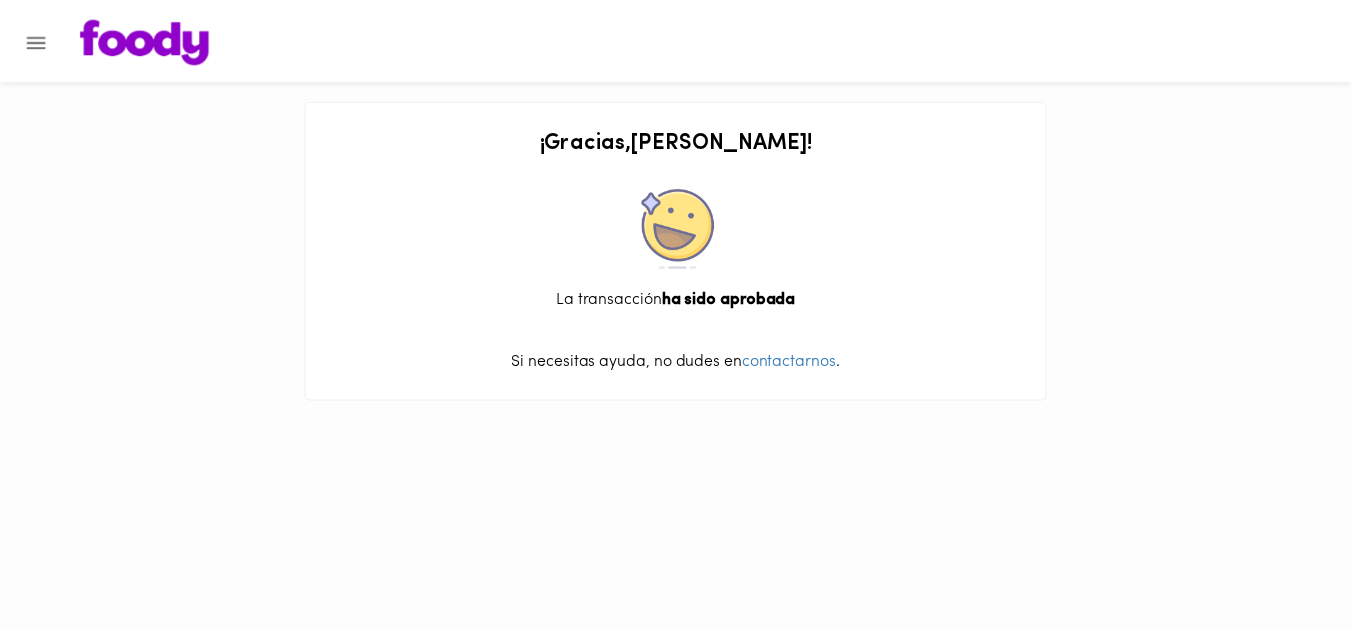 scroll, scrollTop: 0, scrollLeft: 0, axis: both 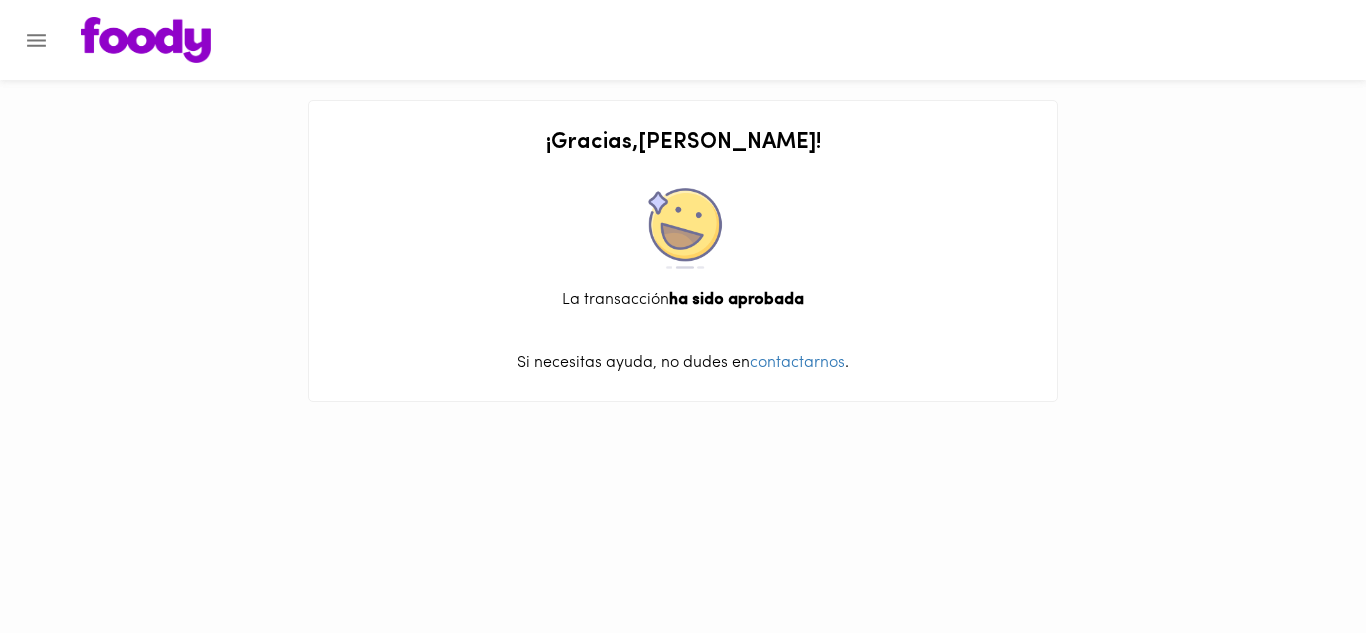 click 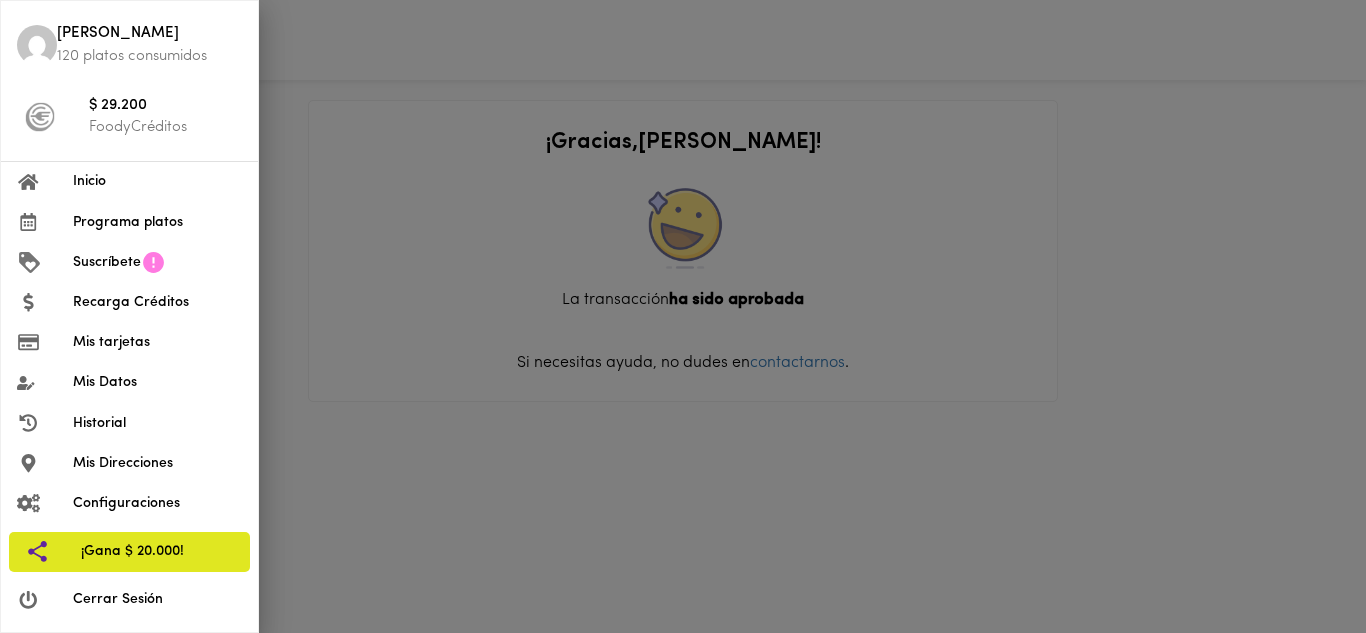 click on "Cerrar Sesión" at bounding box center [157, 599] 